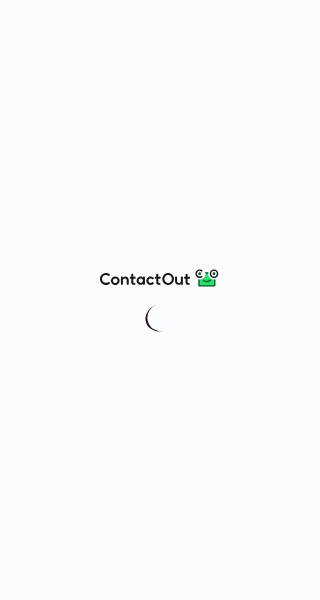 scroll, scrollTop: 0, scrollLeft: 0, axis: both 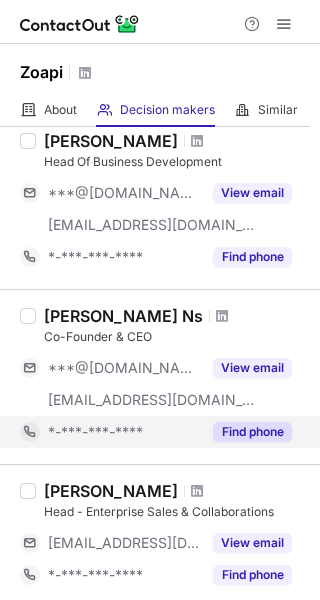 click on "Find phone" at bounding box center [252, 432] 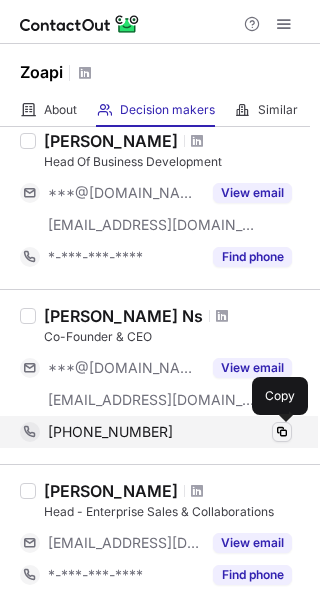 click at bounding box center [282, 432] 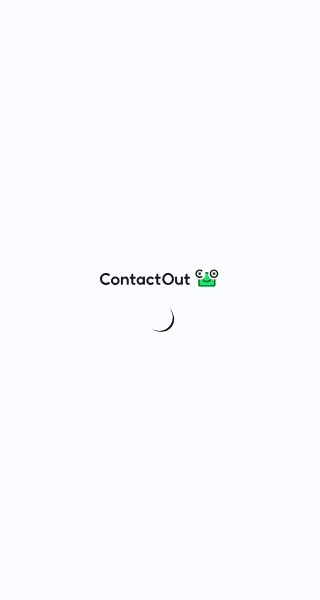 scroll, scrollTop: 0, scrollLeft: 0, axis: both 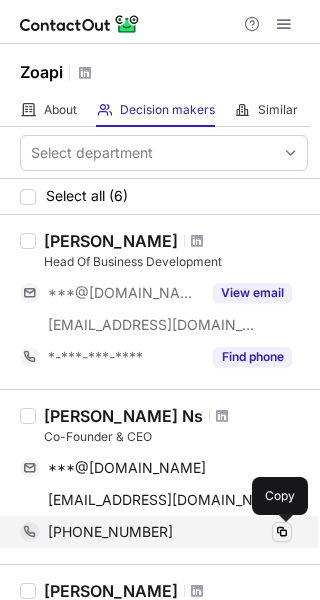 click at bounding box center (282, 532) 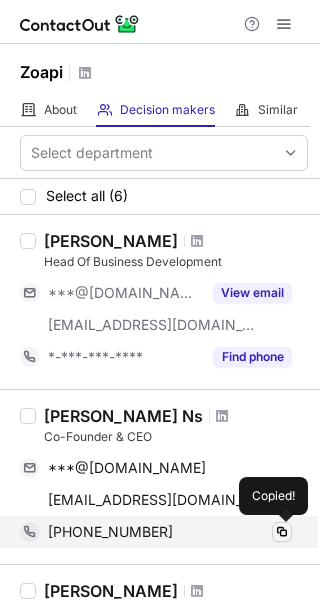 type 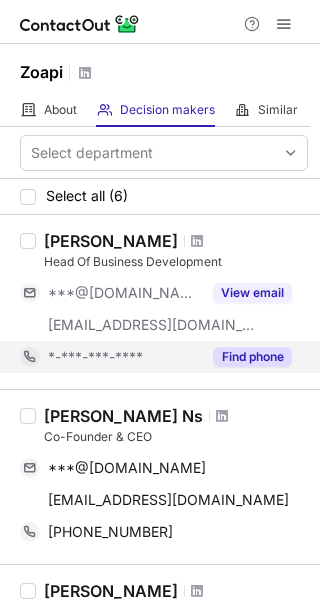 click on "Find phone" at bounding box center (252, 357) 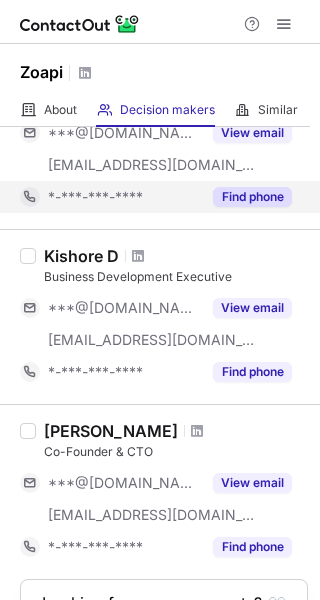 scroll, scrollTop: 750, scrollLeft: 0, axis: vertical 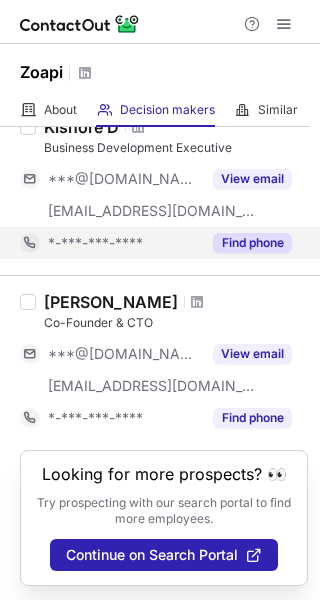 click on "Find phone" at bounding box center (252, 243) 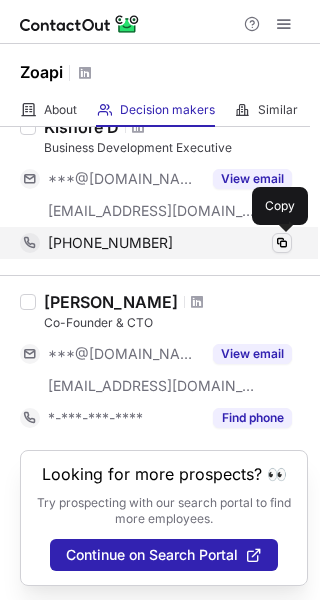 click at bounding box center (282, 243) 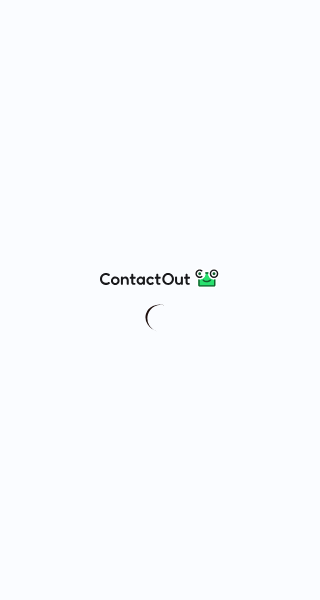 scroll, scrollTop: 0, scrollLeft: 0, axis: both 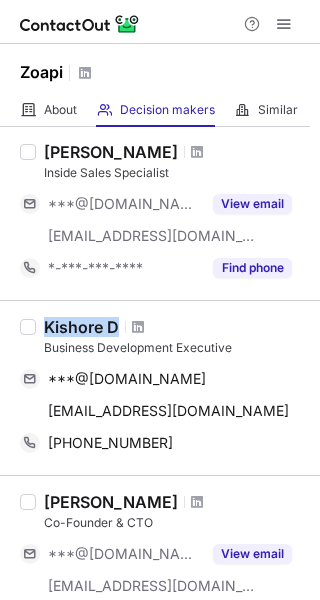 drag, startPoint x: 46, startPoint y: 319, endPoint x: 125, endPoint y: 329, distance: 79.630394 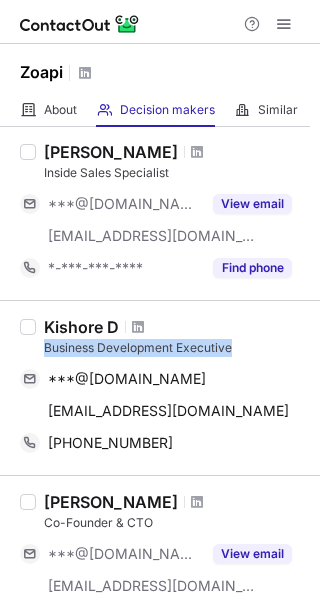 drag, startPoint x: 45, startPoint y: 345, endPoint x: 279, endPoint y: 345, distance: 234 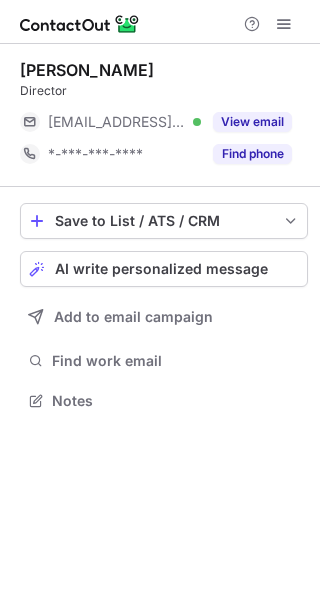 scroll, scrollTop: 0, scrollLeft: 0, axis: both 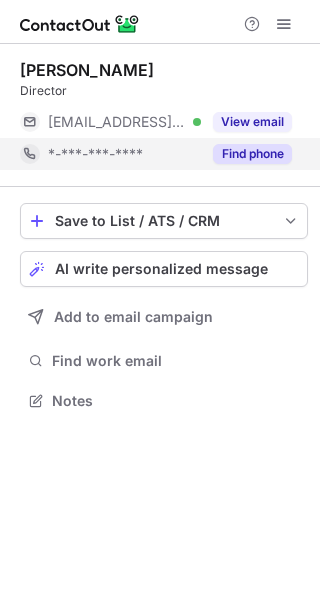 click on "Find phone" at bounding box center [252, 154] 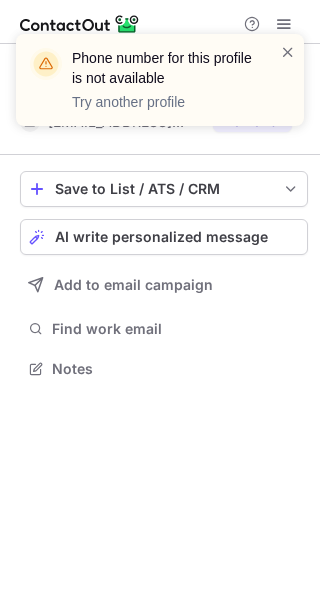 scroll, scrollTop: 354, scrollLeft: 320, axis: both 